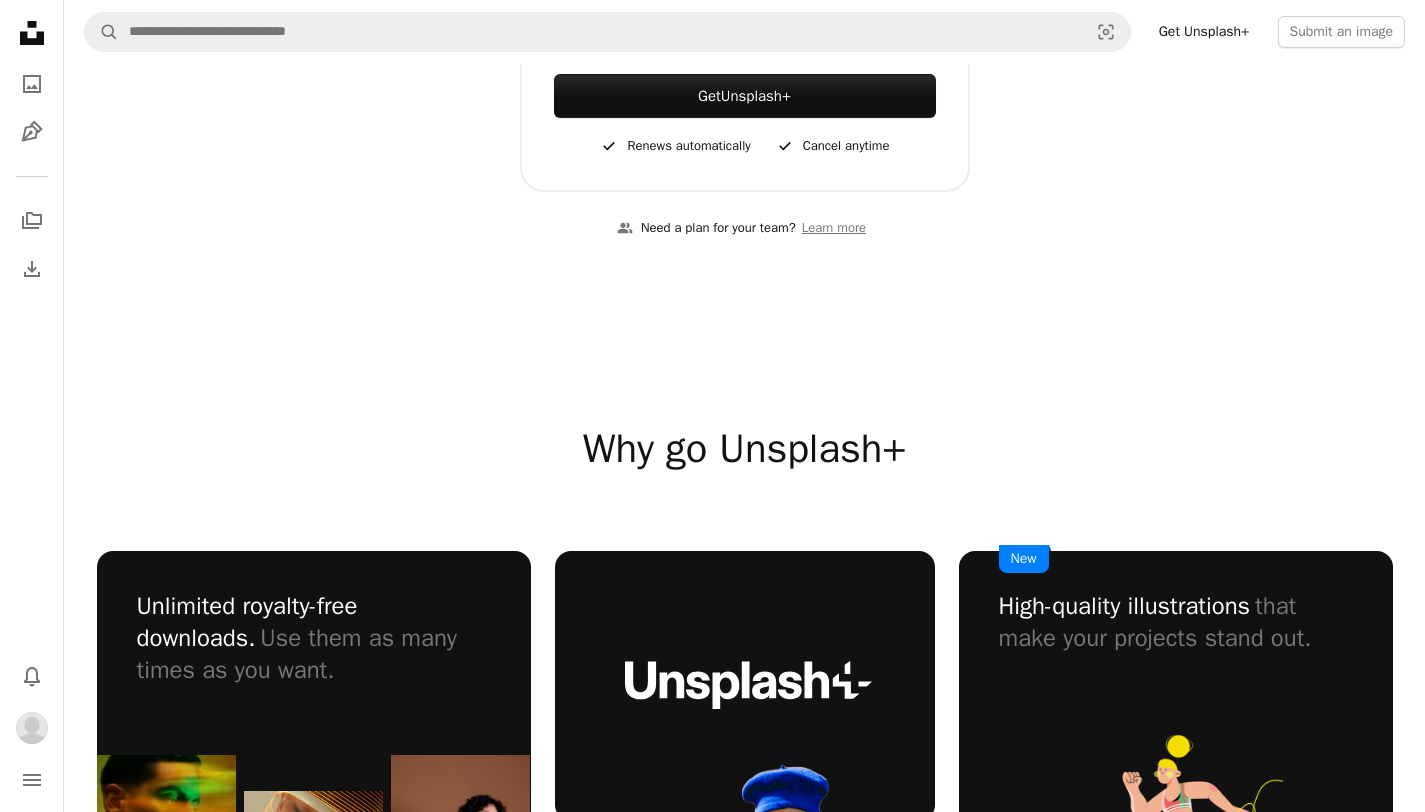 scroll, scrollTop: 304, scrollLeft: 0, axis: vertical 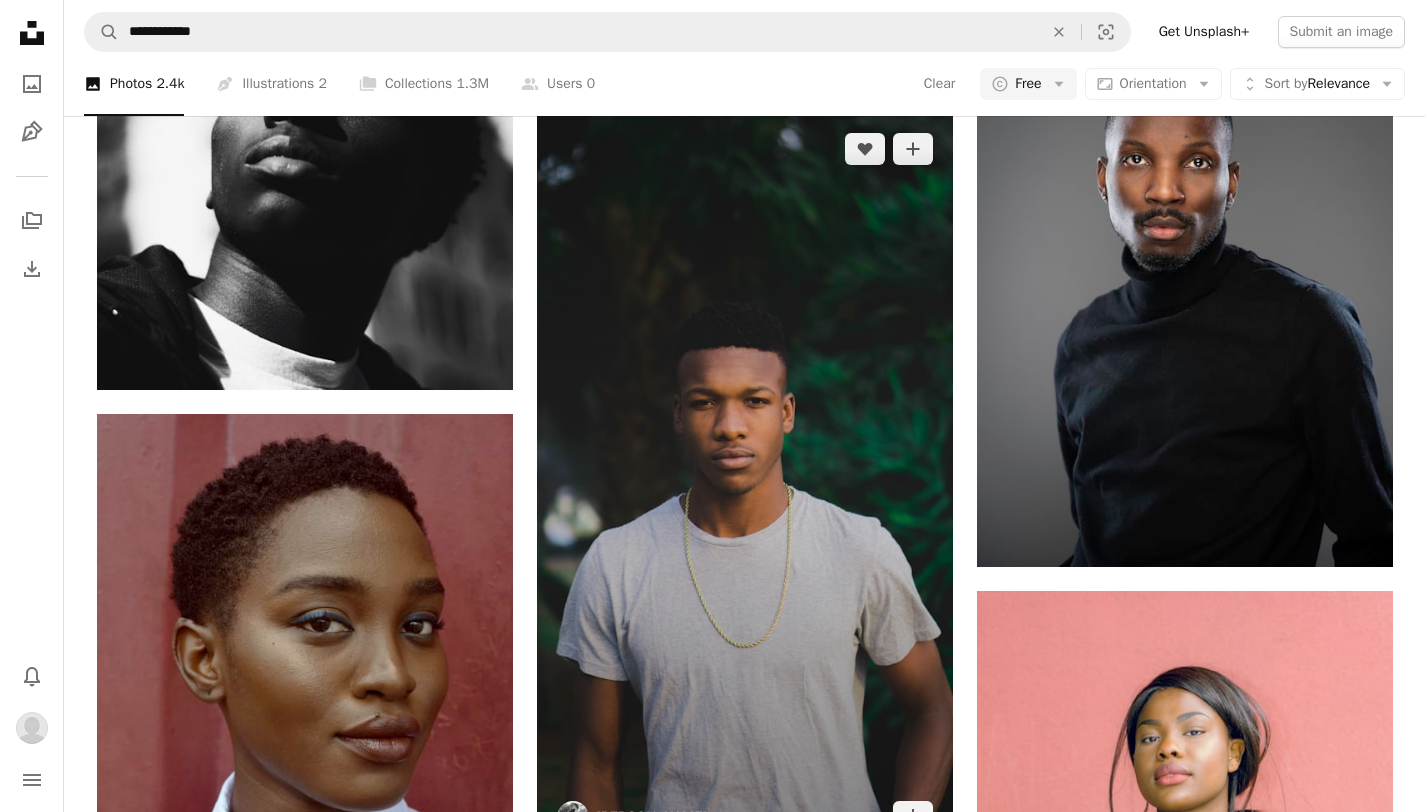 click at bounding box center [745, 483] 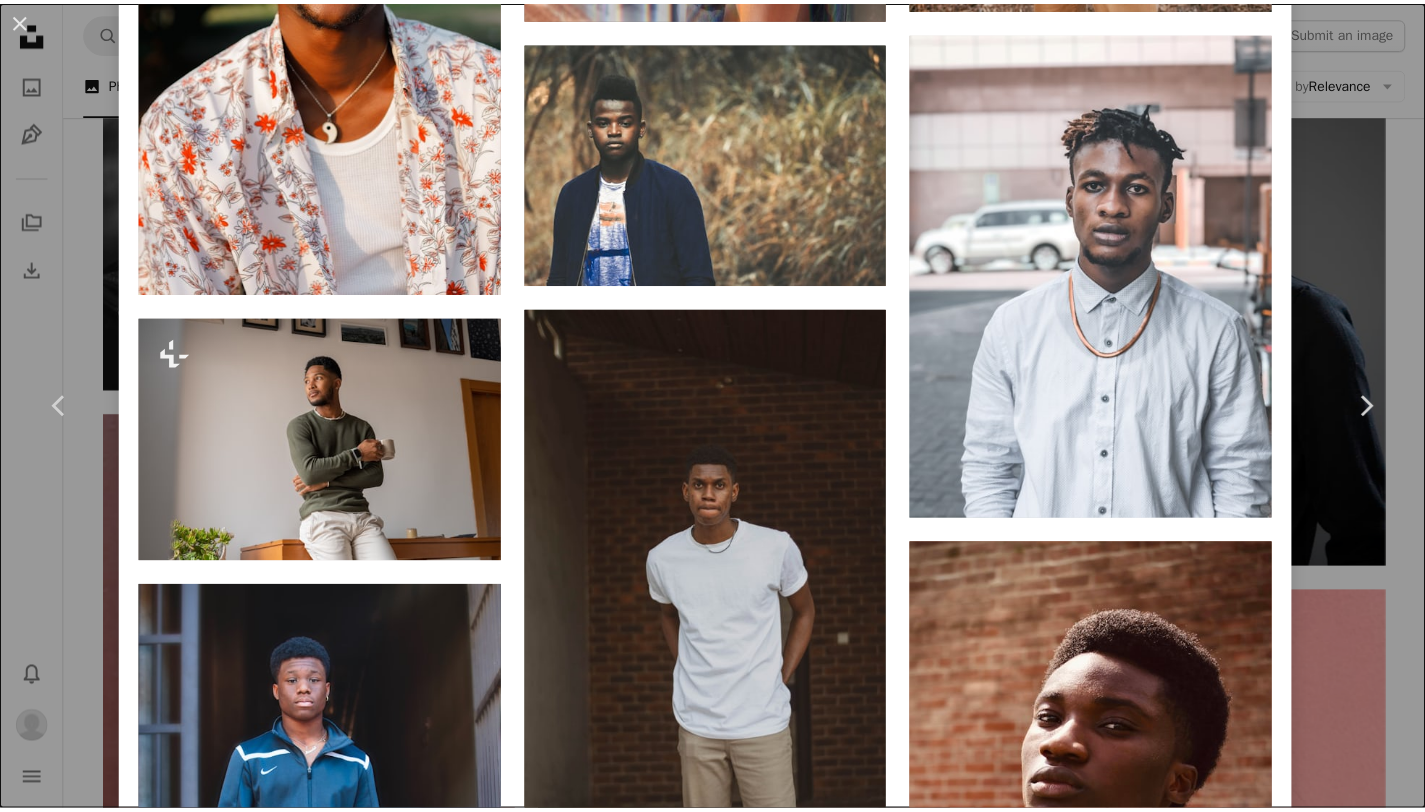 scroll, scrollTop: 3250, scrollLeft: 0, axis: vertical 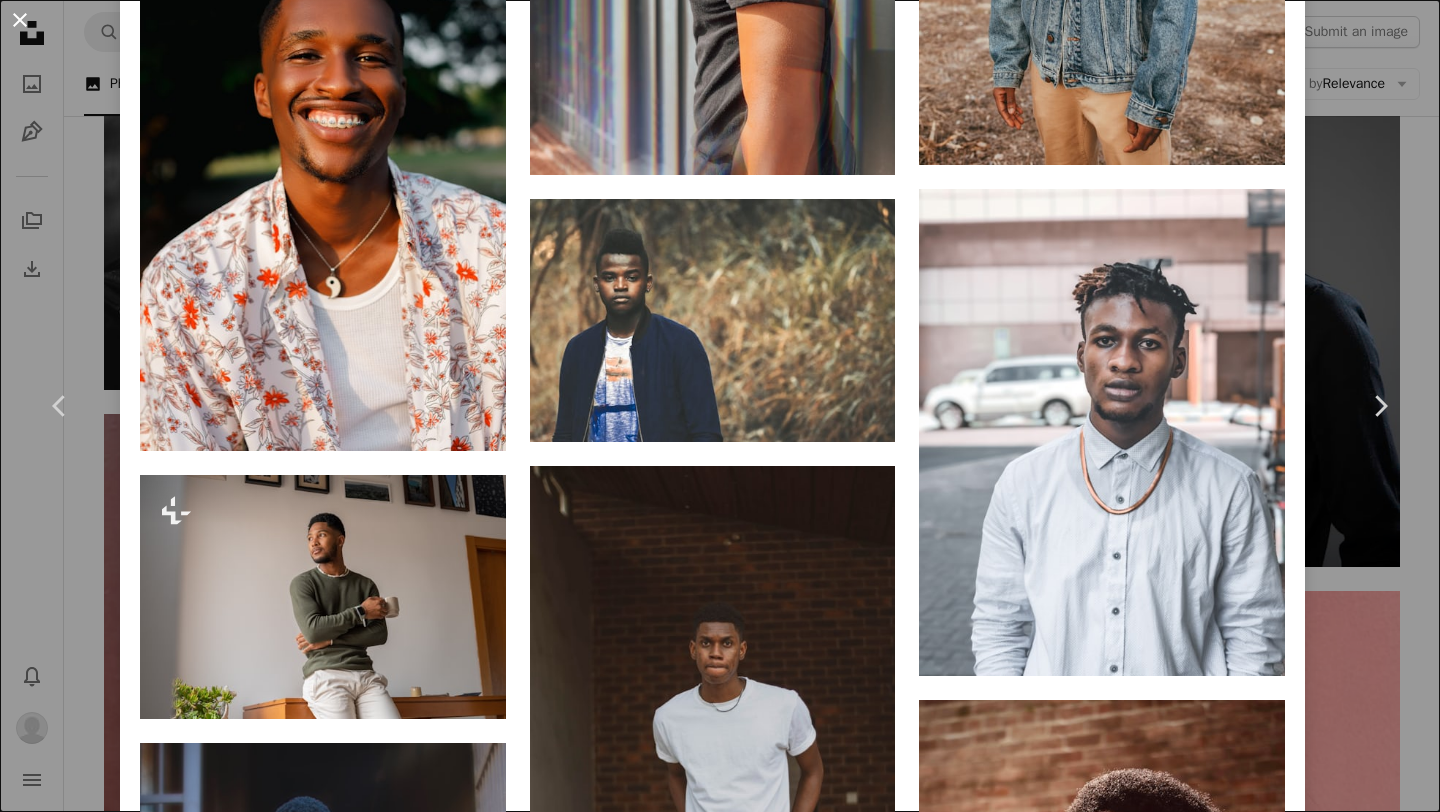 click on "An X shape" at bounding box center (20, 20) 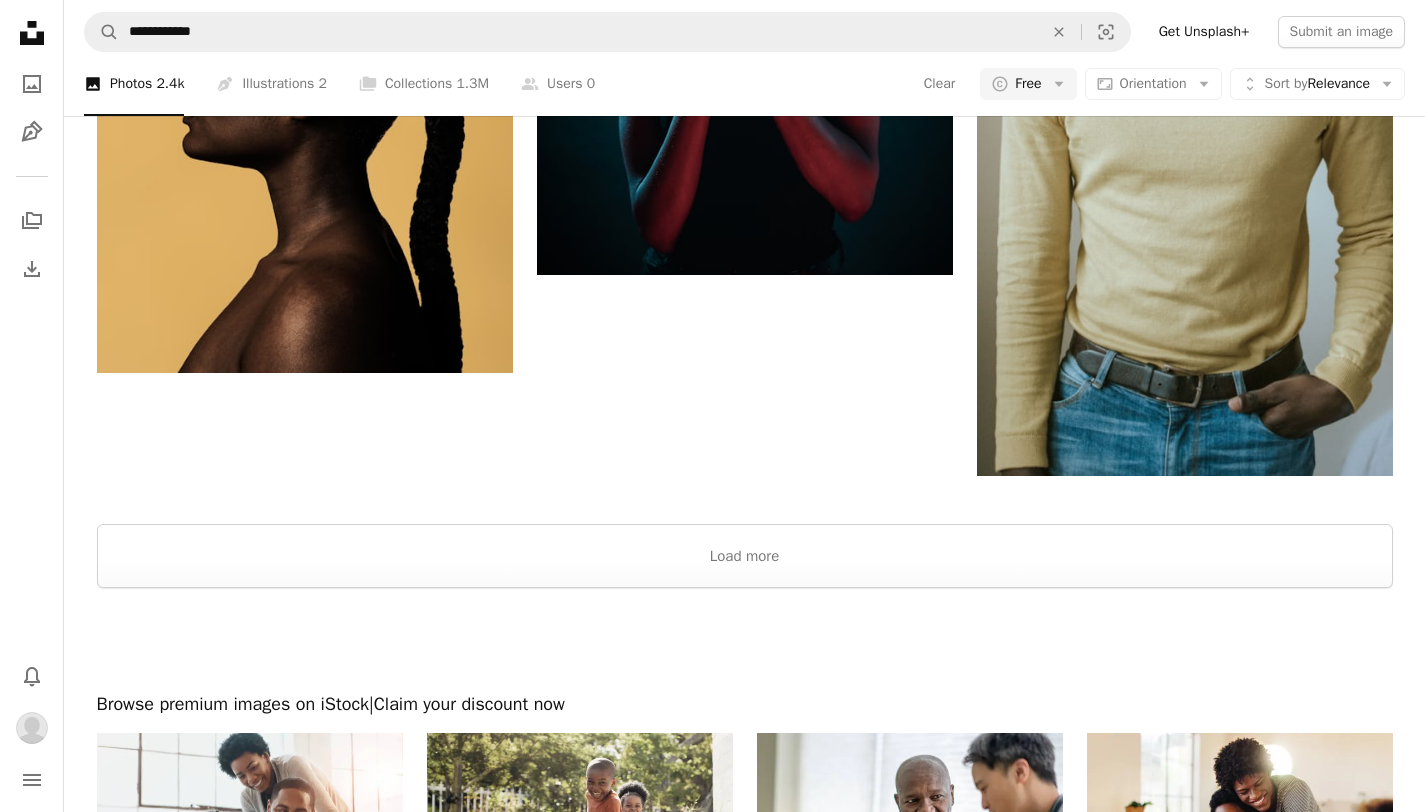 scroll, scrollTop: 4624, scrollLeft: 0, axis: vertical 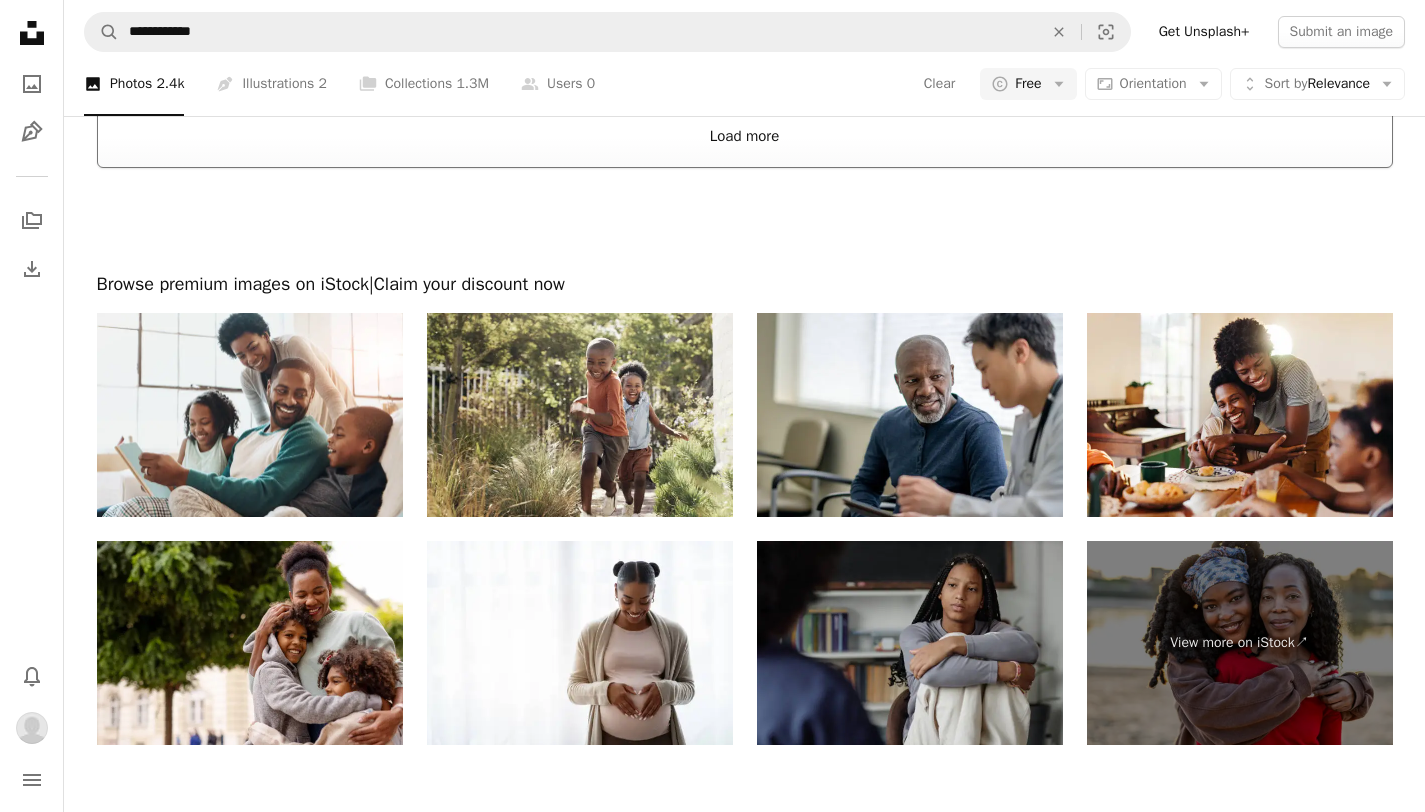 click on "Load more" at bounding box center (745, 136) 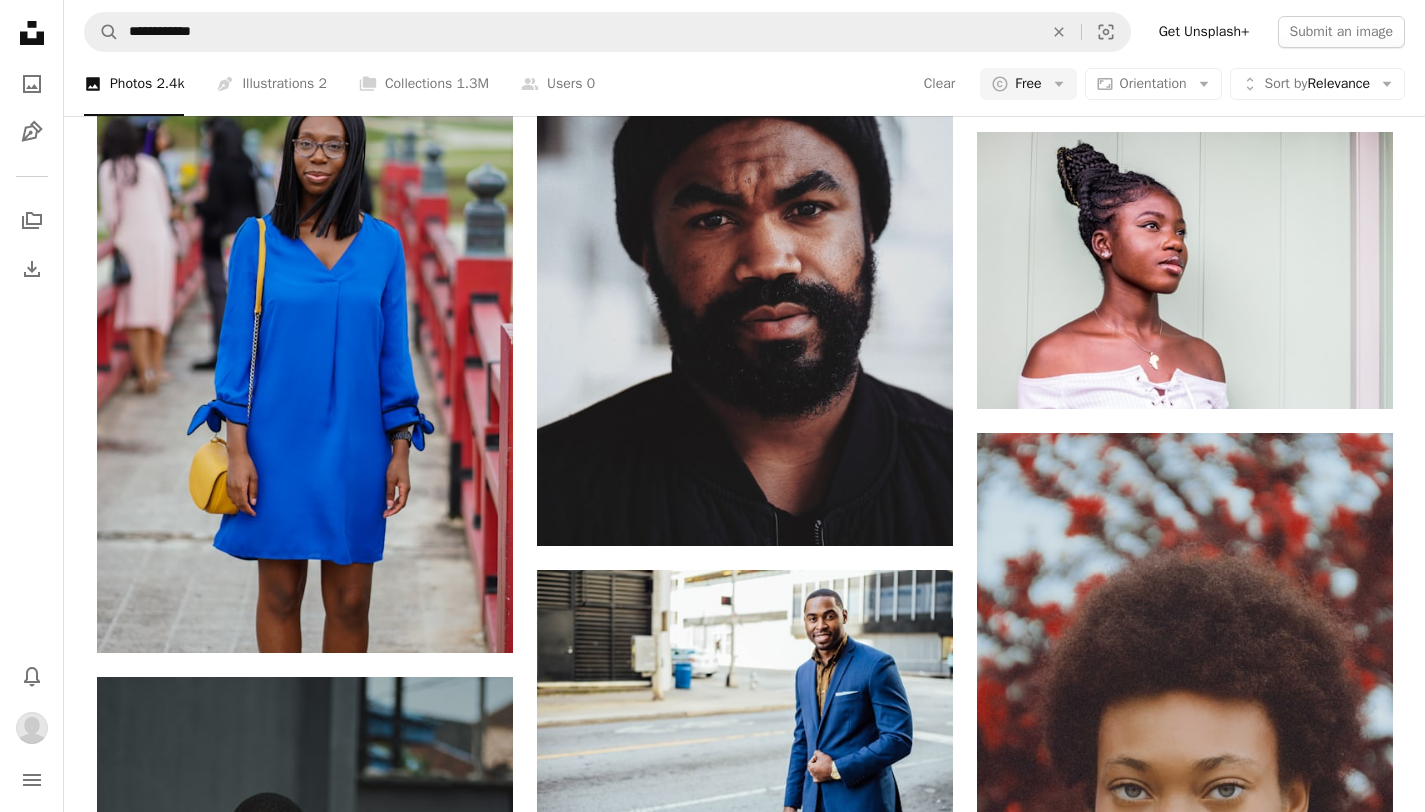 scroll, scrollTop: 4569, scrollLeft: 0, axis: vertical 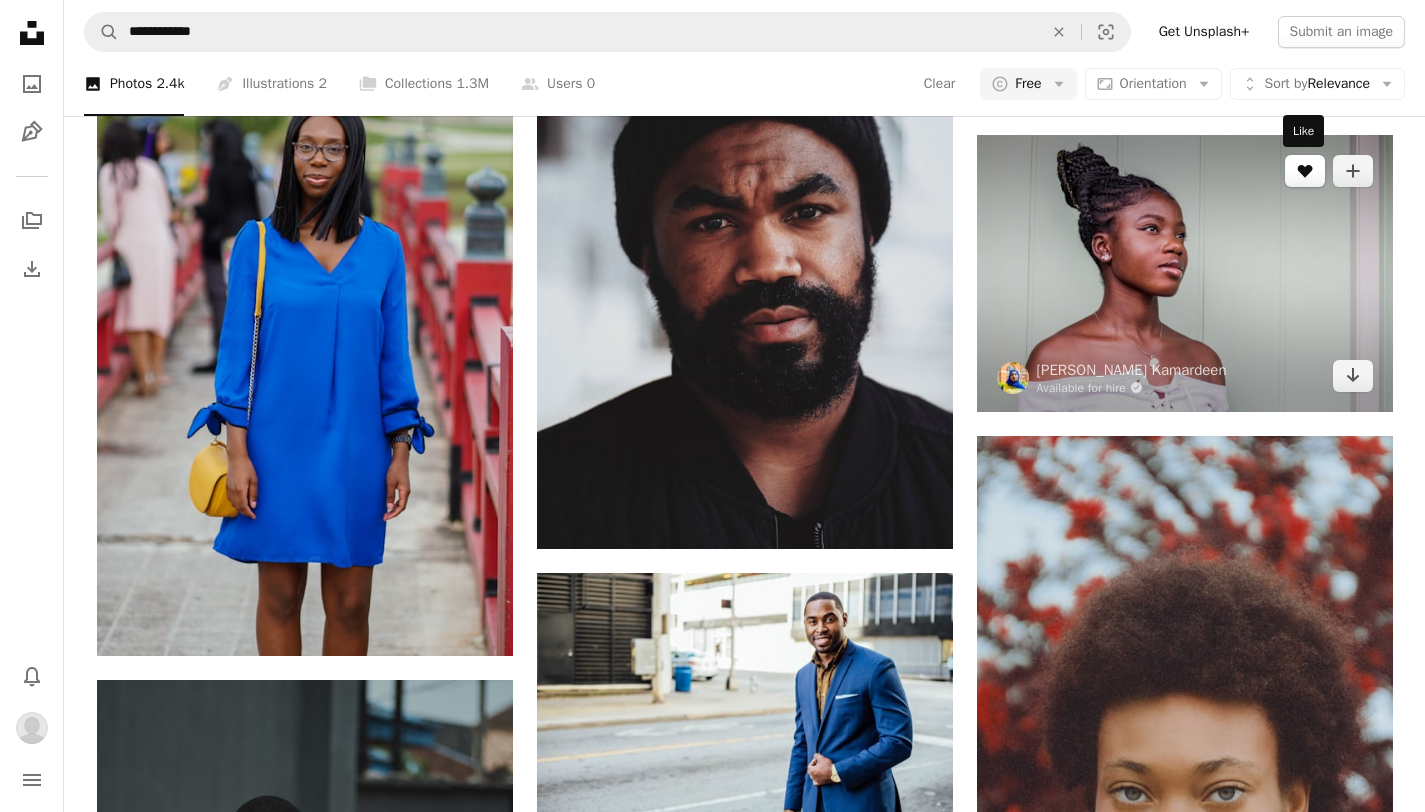 click 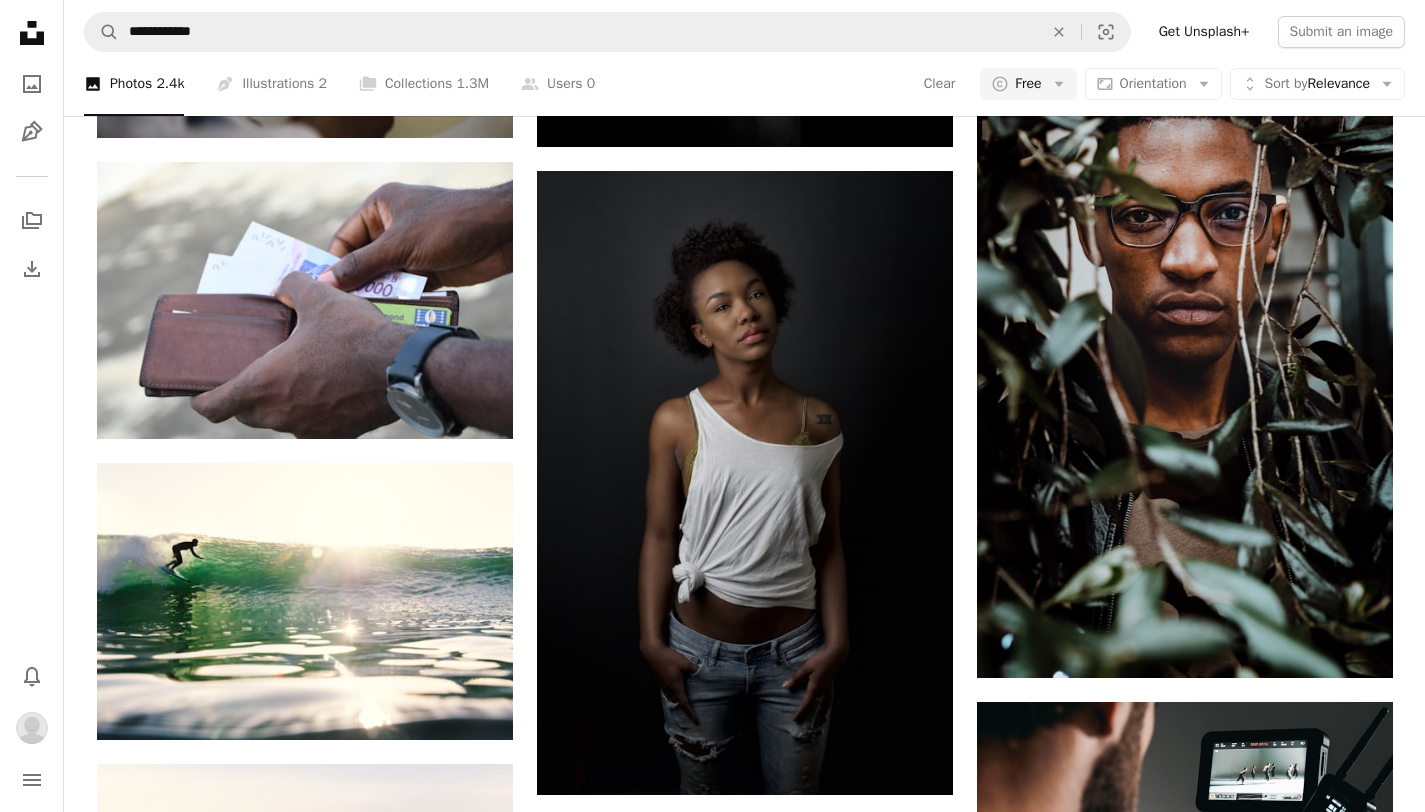 scroll, scrollTop: 10274, scrollLeft: 0, axis: vertical 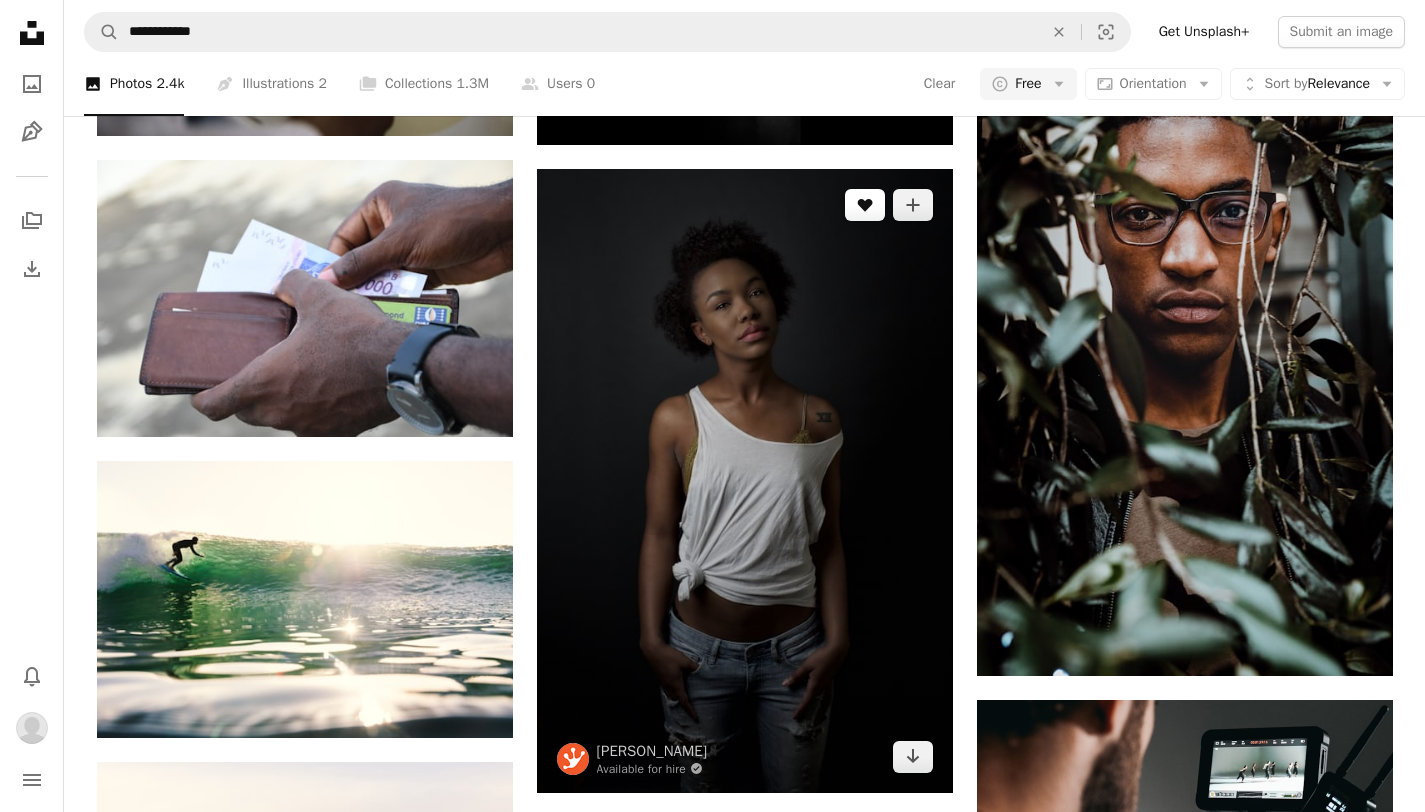 click 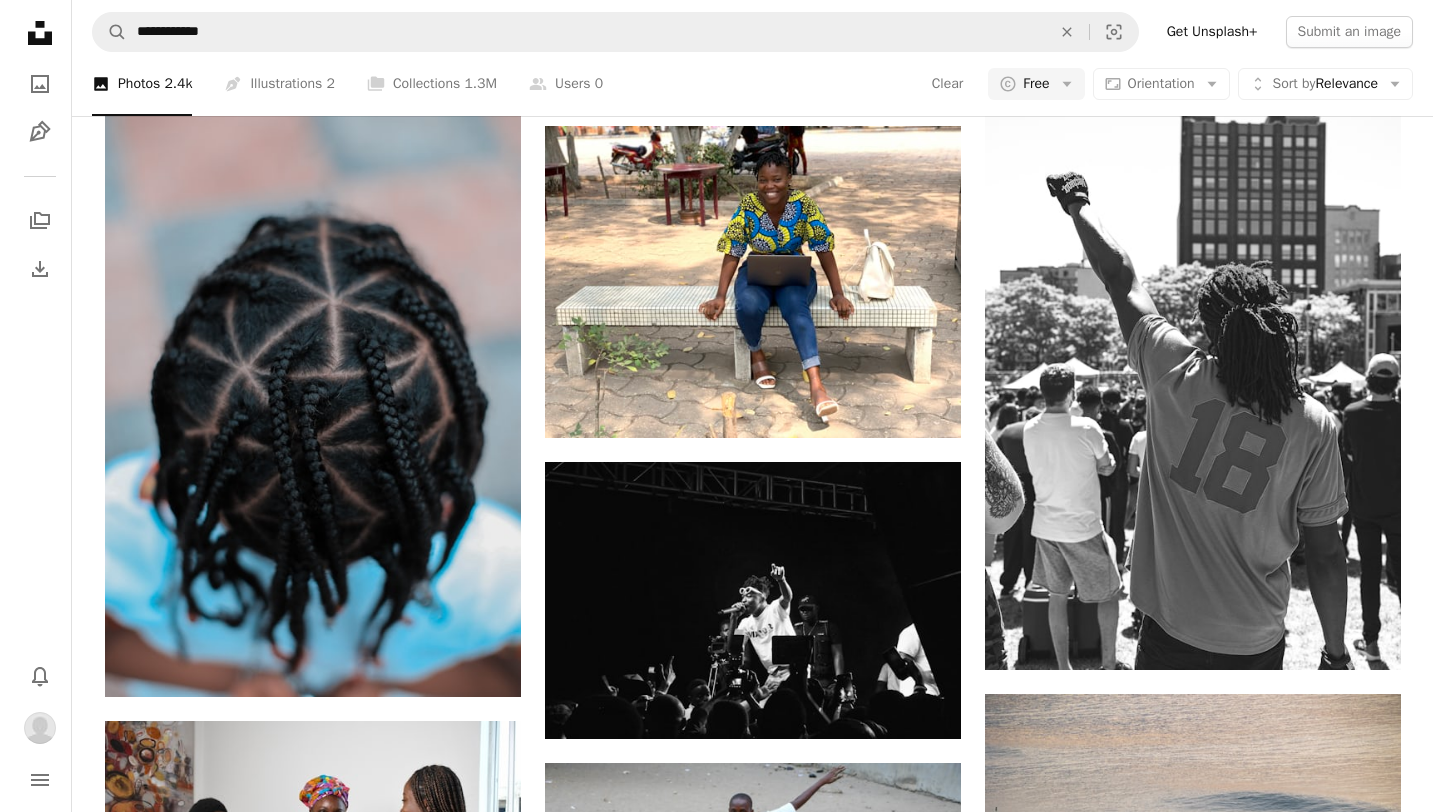 scroll, scrollTop: 18919, scrollLeft: 0, axis: vertical 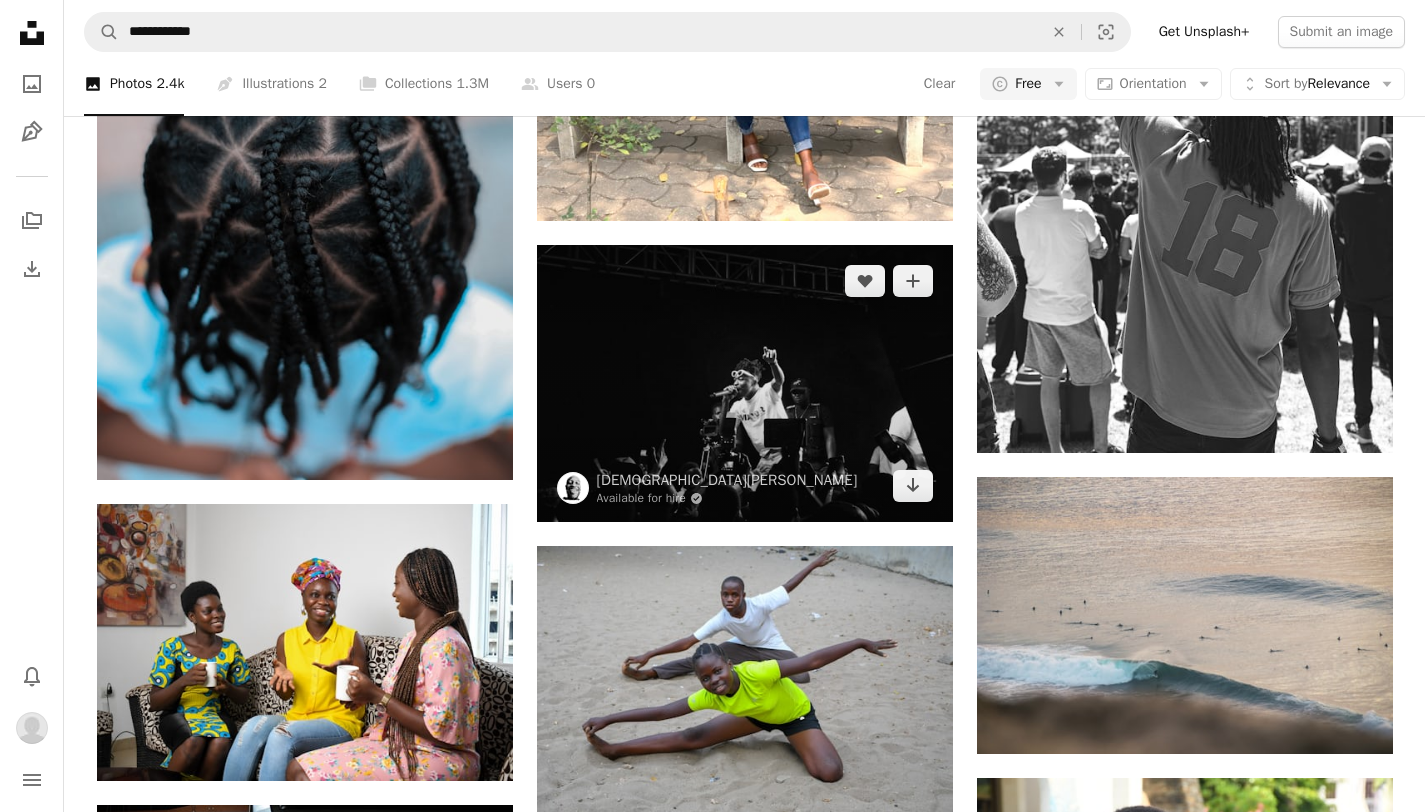 click at bounding box center [745, 383] 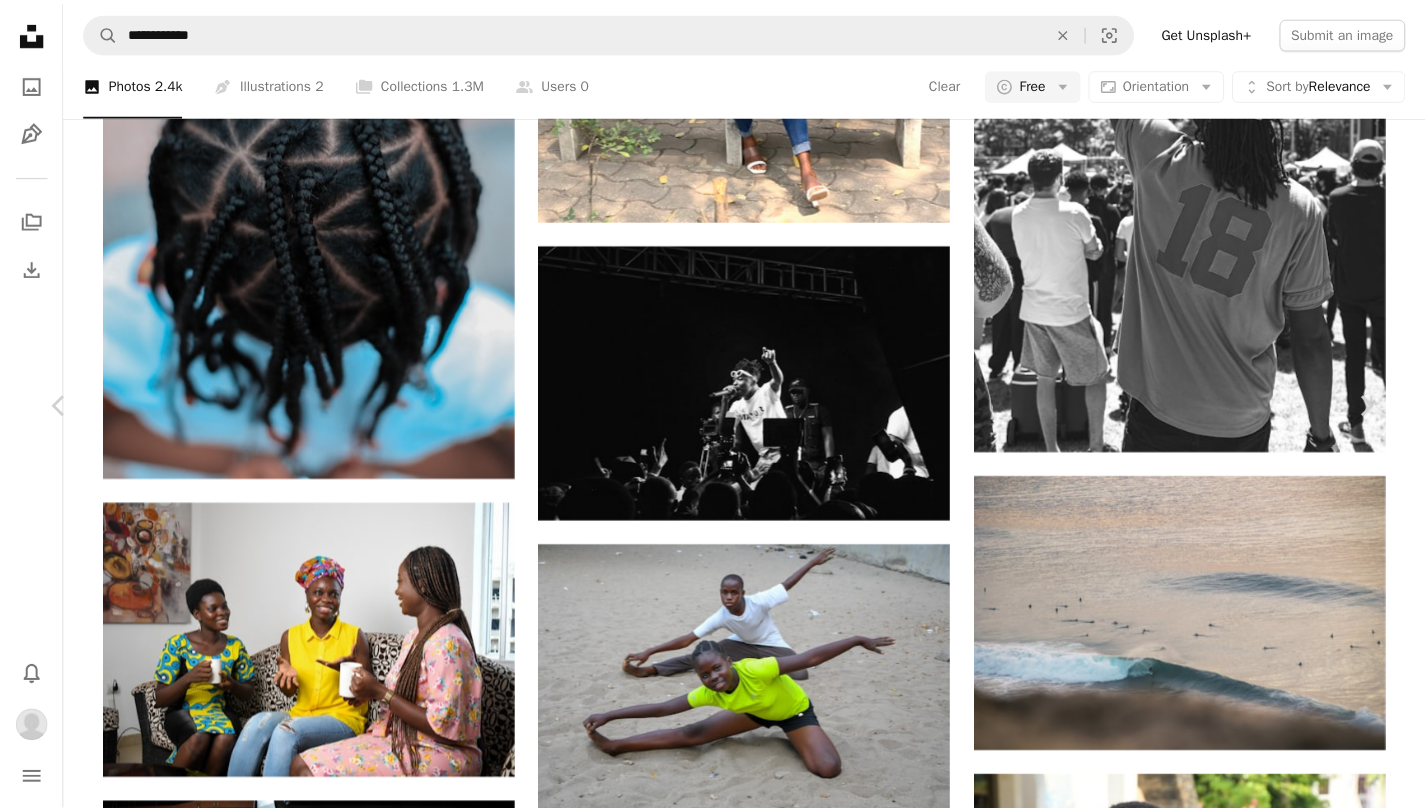 scroll, scrollTop: 0, scrollLeft: 0, axis: both 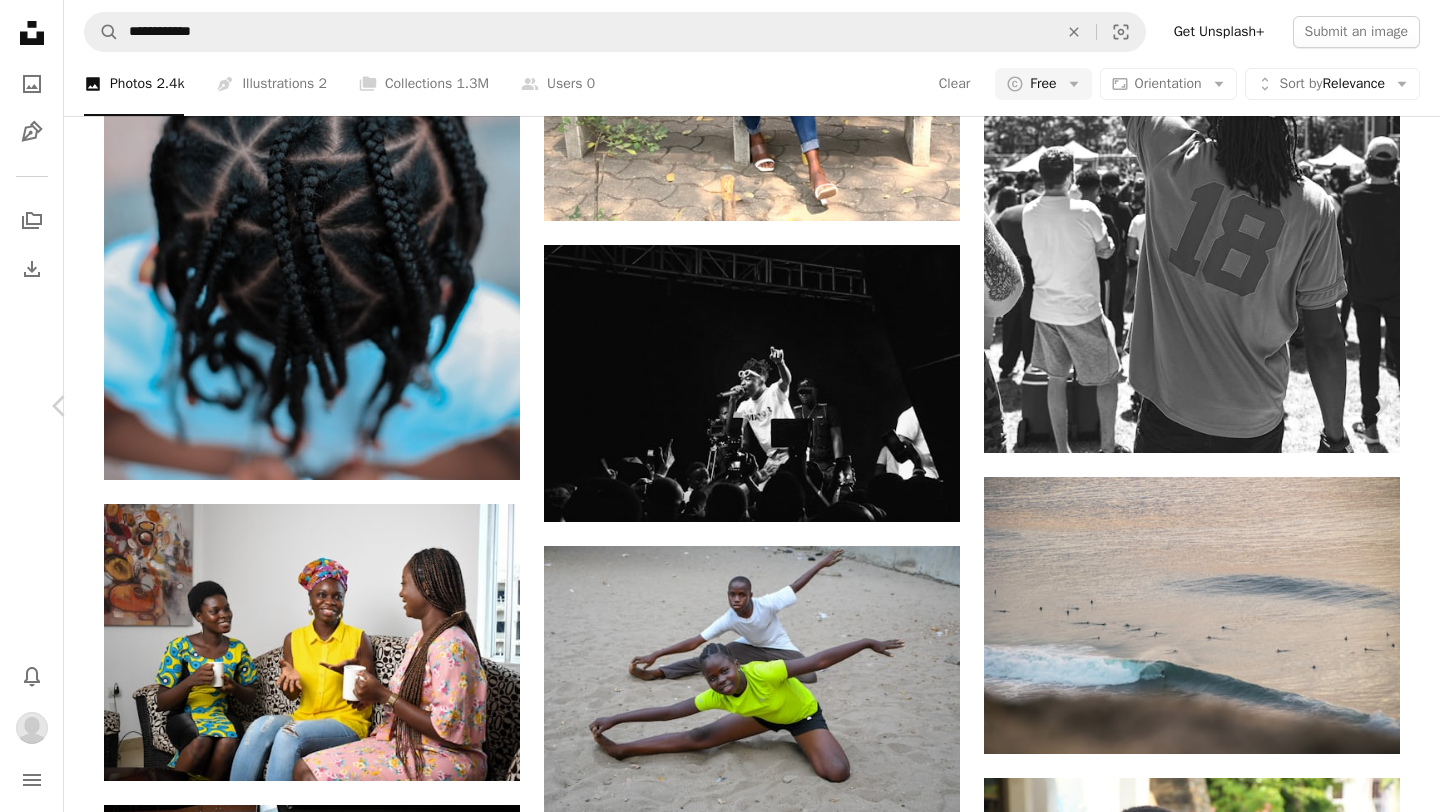 click on "An X shape" at bounding box center [20, 20] 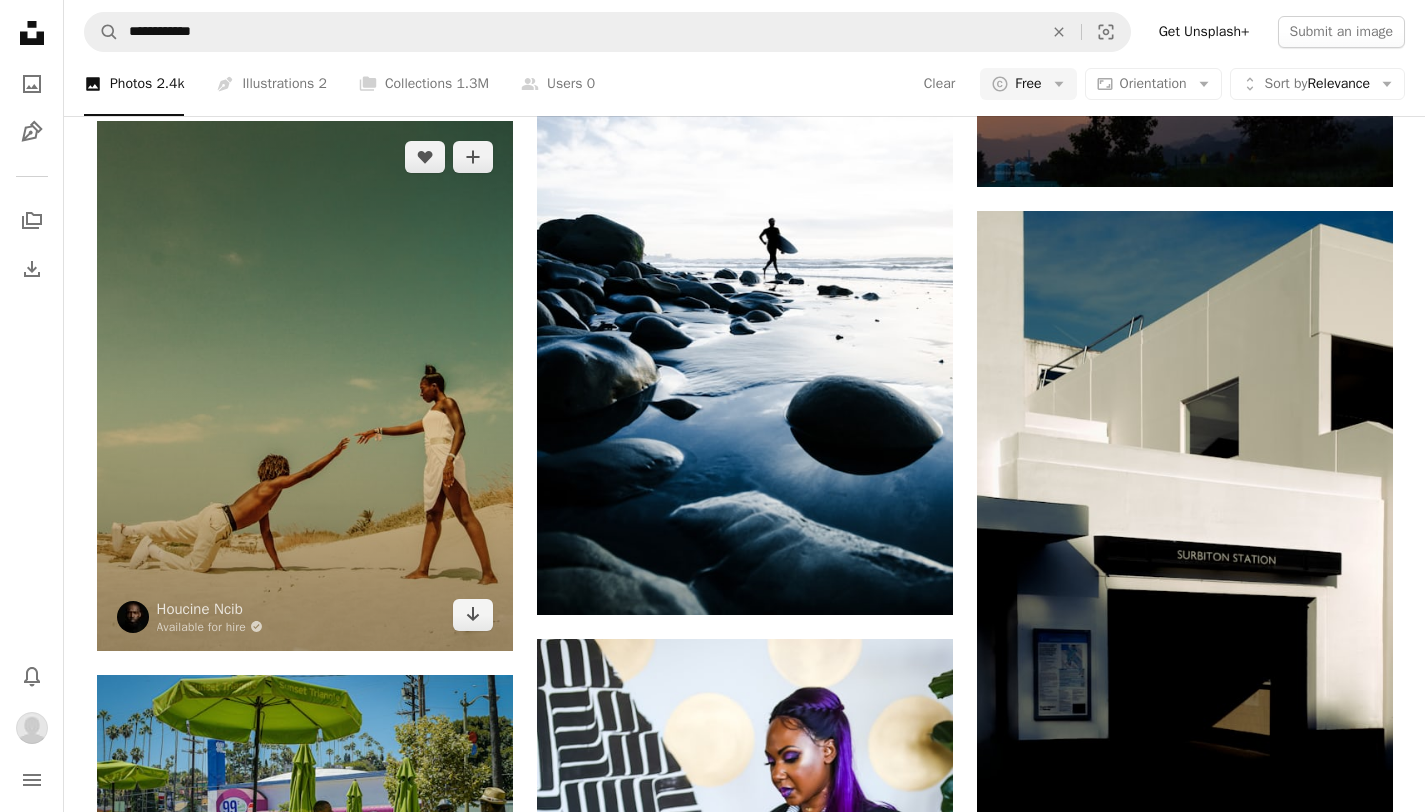 scroll, scrollTop: 20409, scrollLeft: 0, axis: vertical 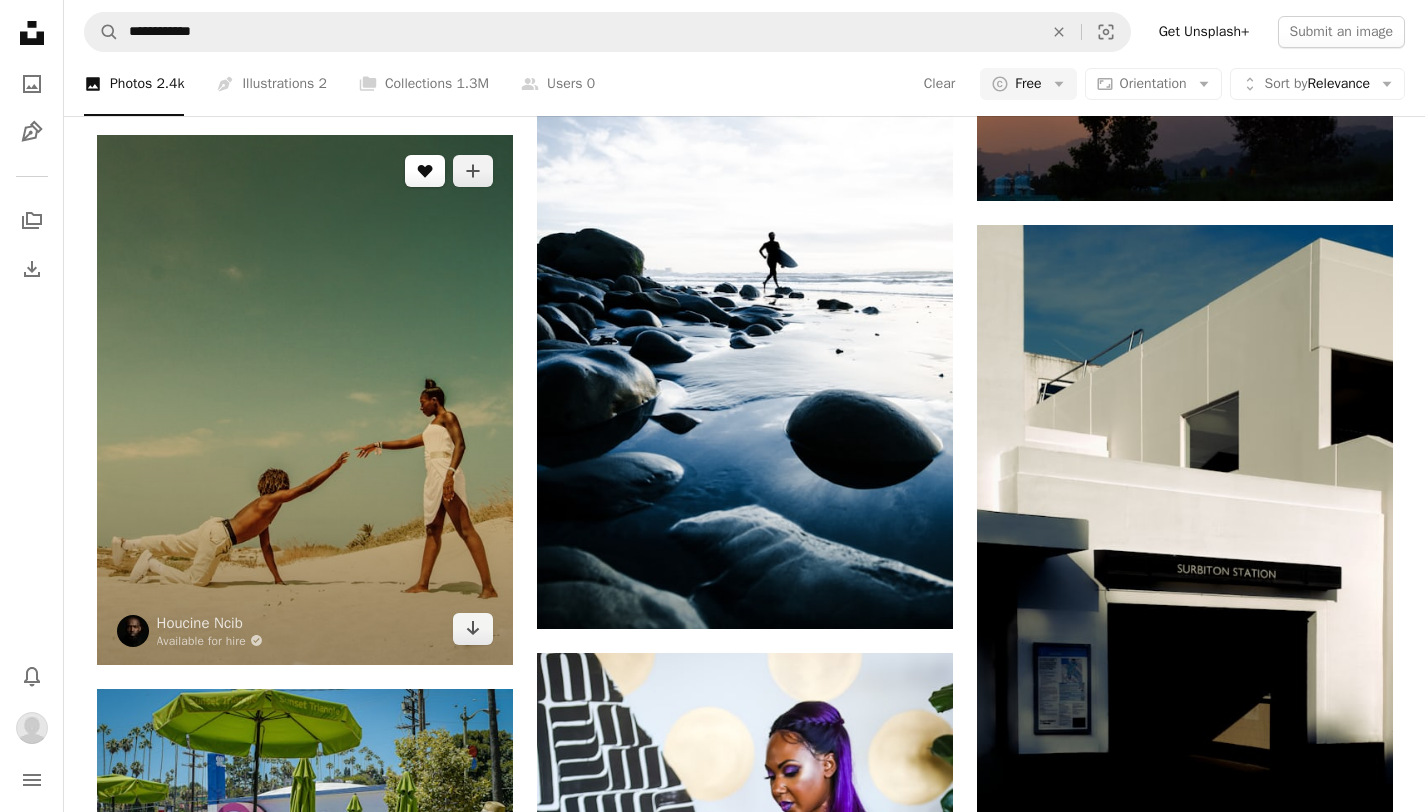 click on "A heart" at bounding box center (425, 171) 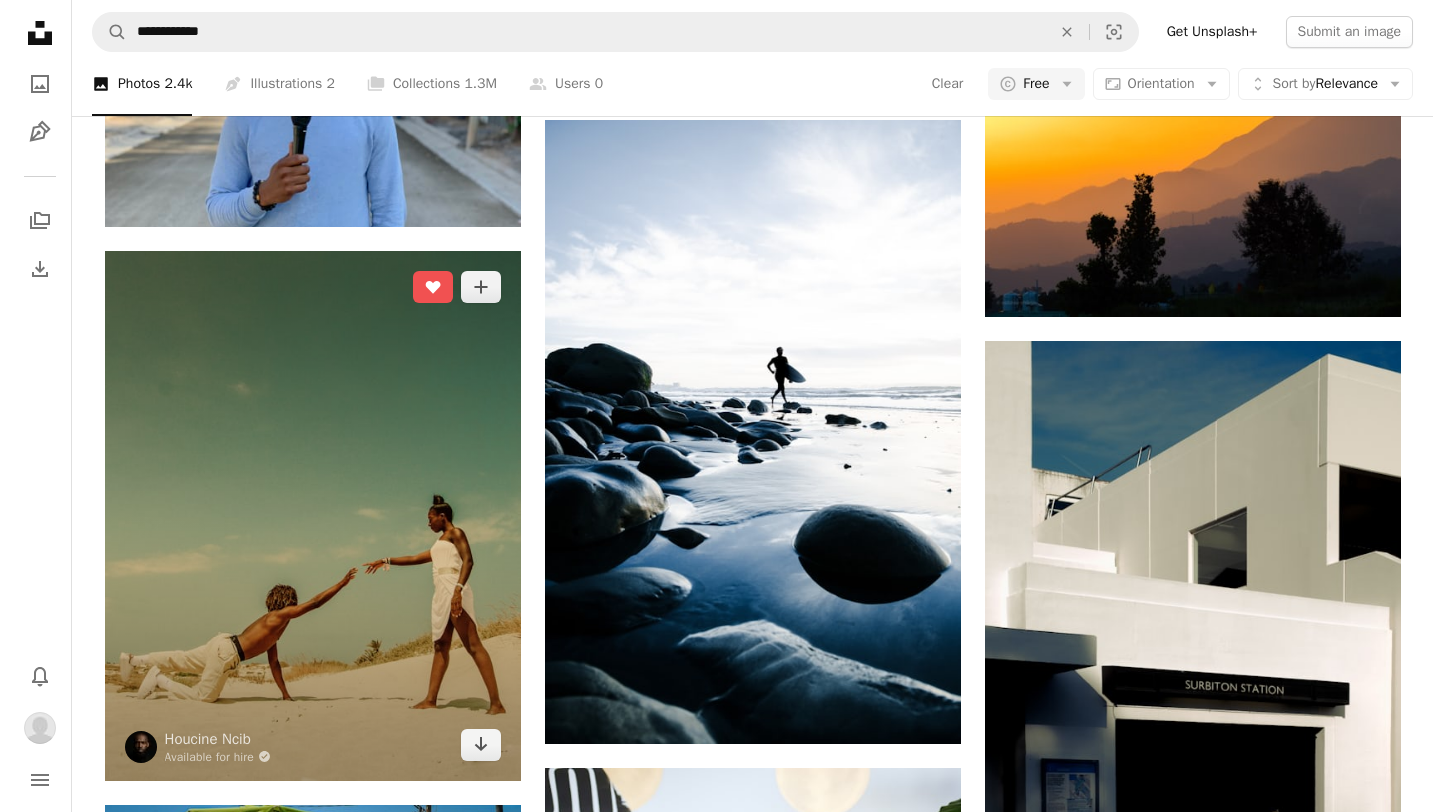 scroll, scrollTop: 20529, scrollLeft: 0, axis: vertical 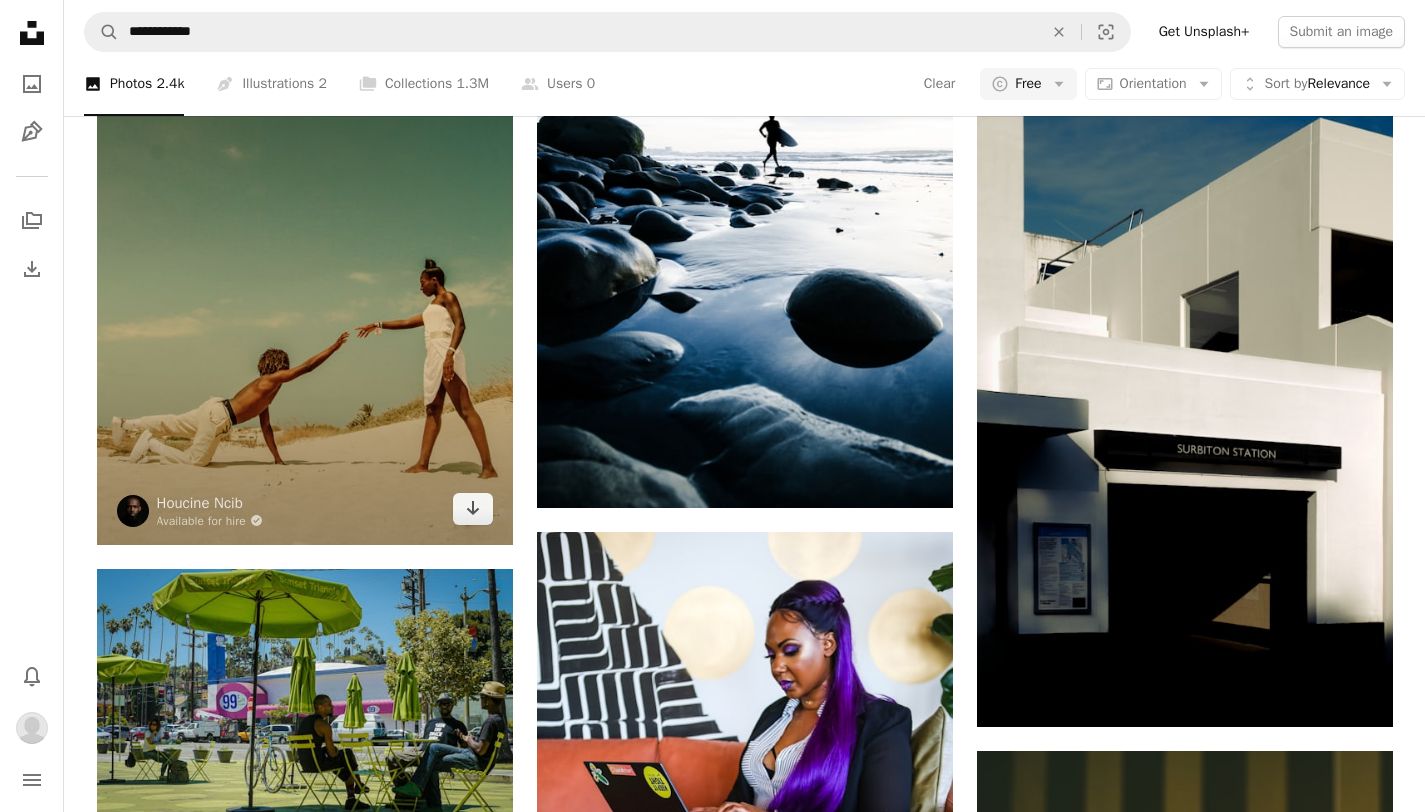 click at bounding box center [305, 280] 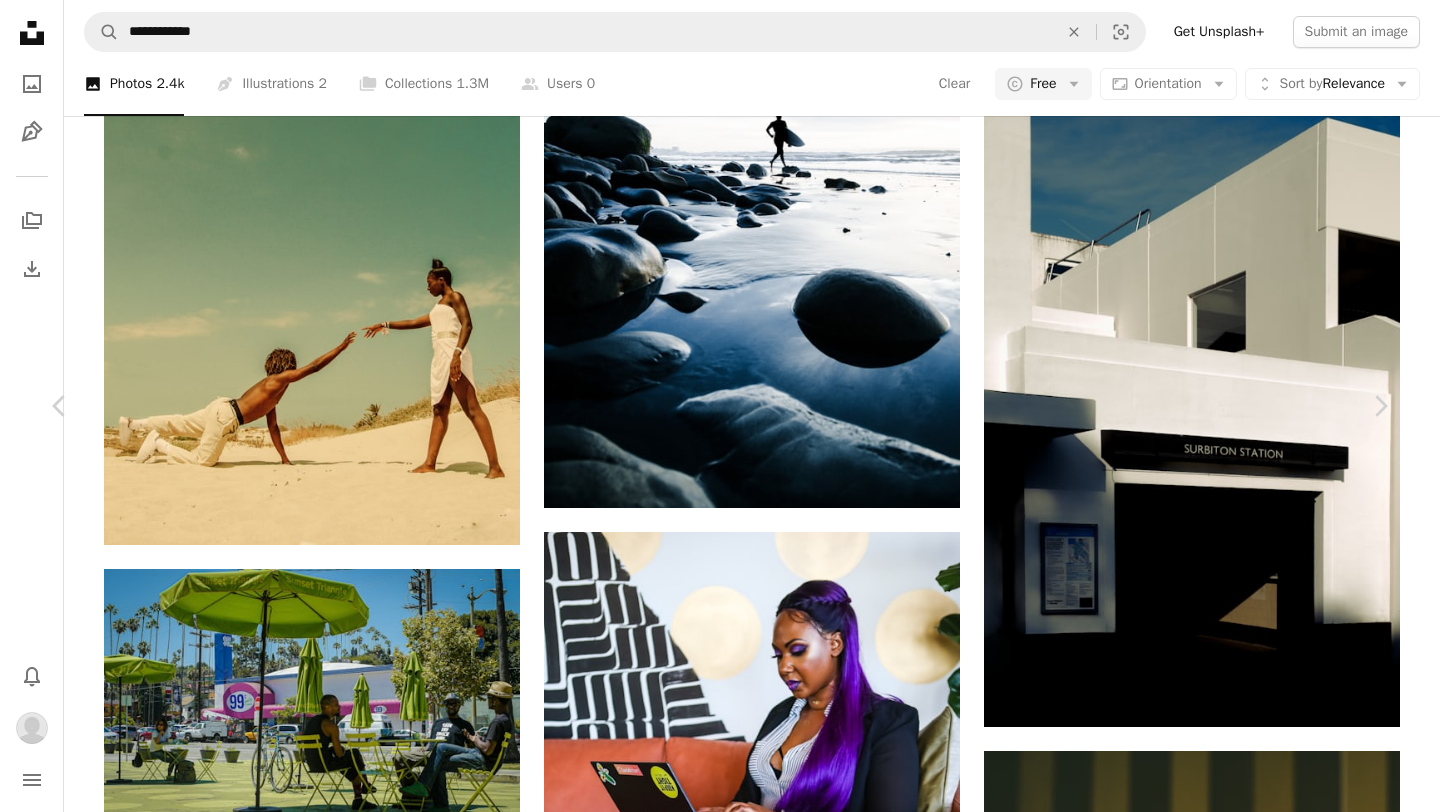 scroll, scrollTop: 2418, scrollLeft: 0, axis: vertical 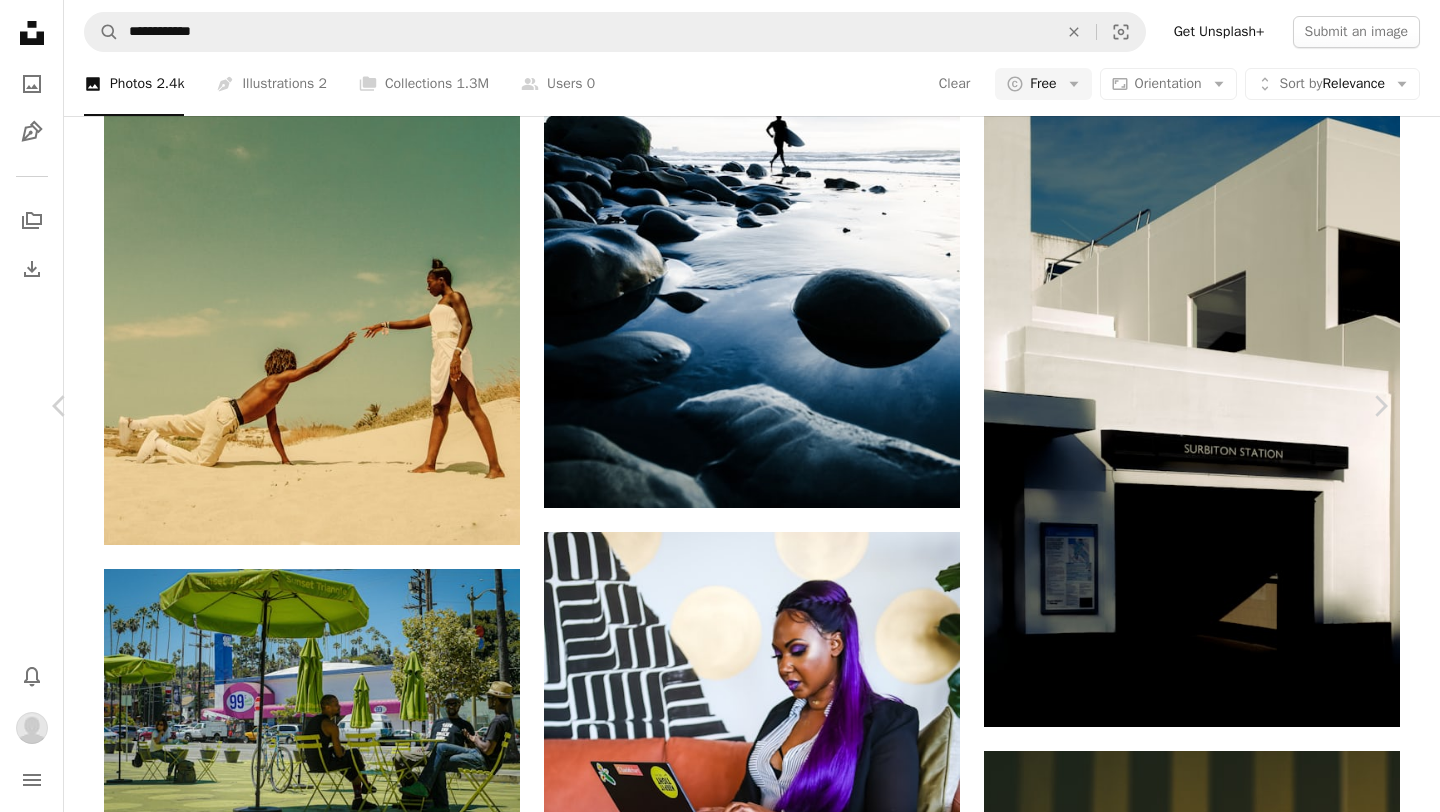 click at bounding box center [713, 5992] 